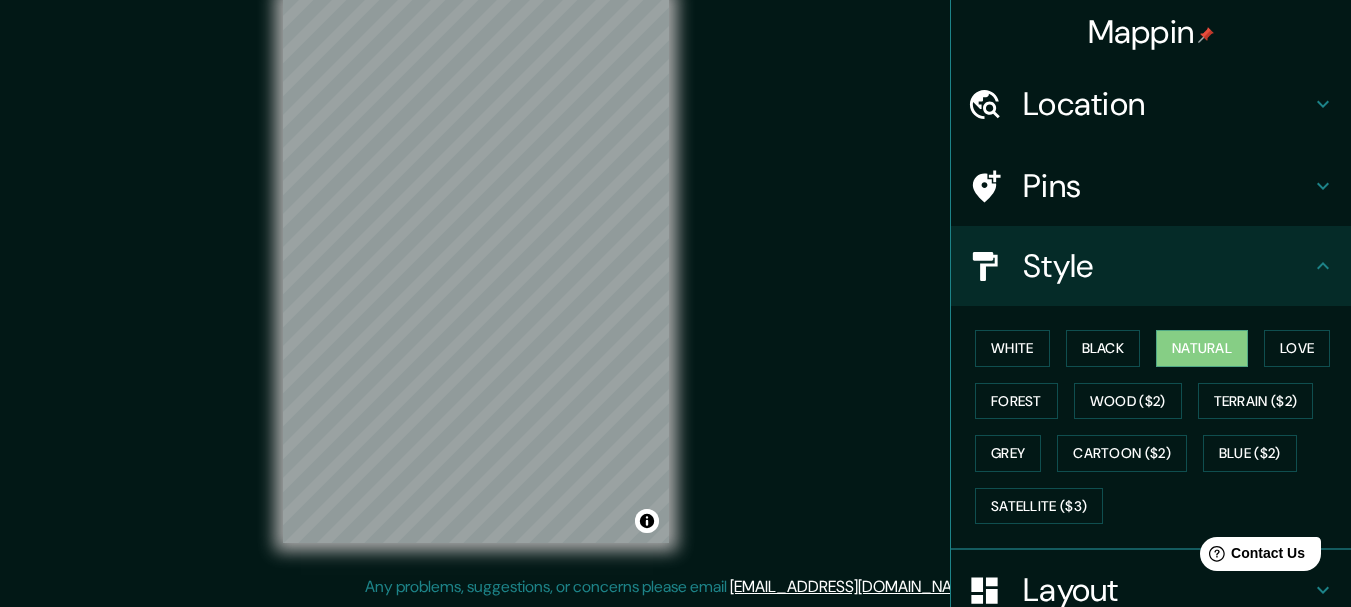 scroll, scrollTop: 0, scrollLeft: 0, axis: both 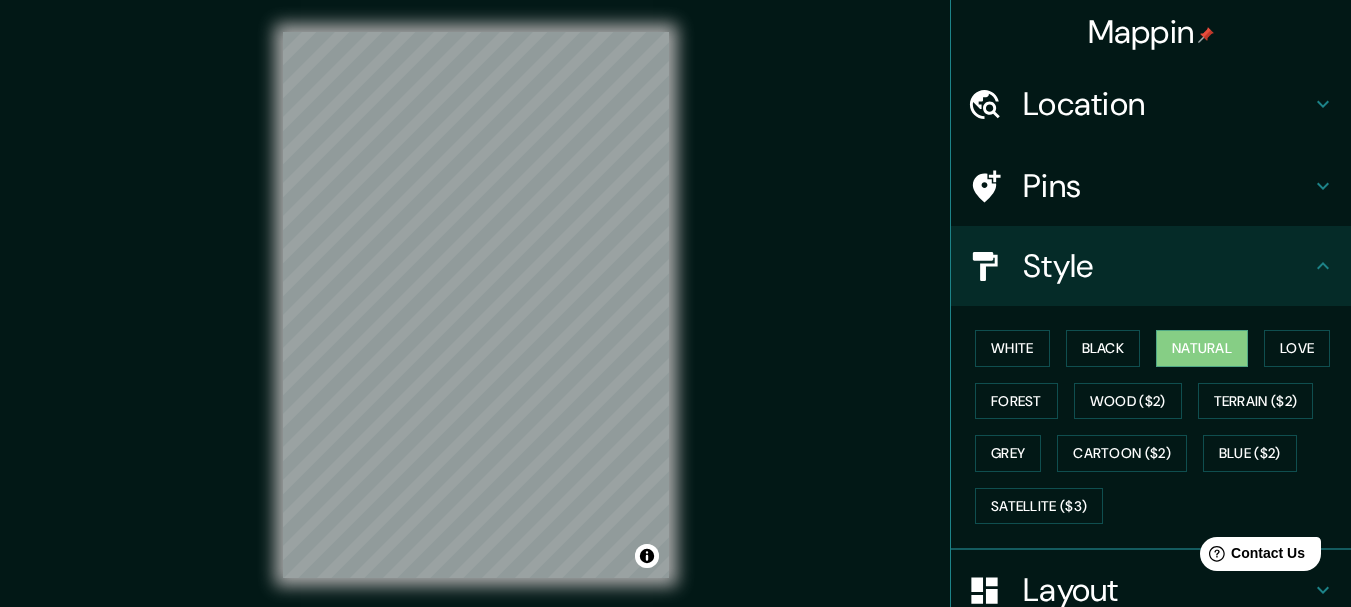 click on "Mappin" at bounding box center [1151, 32] 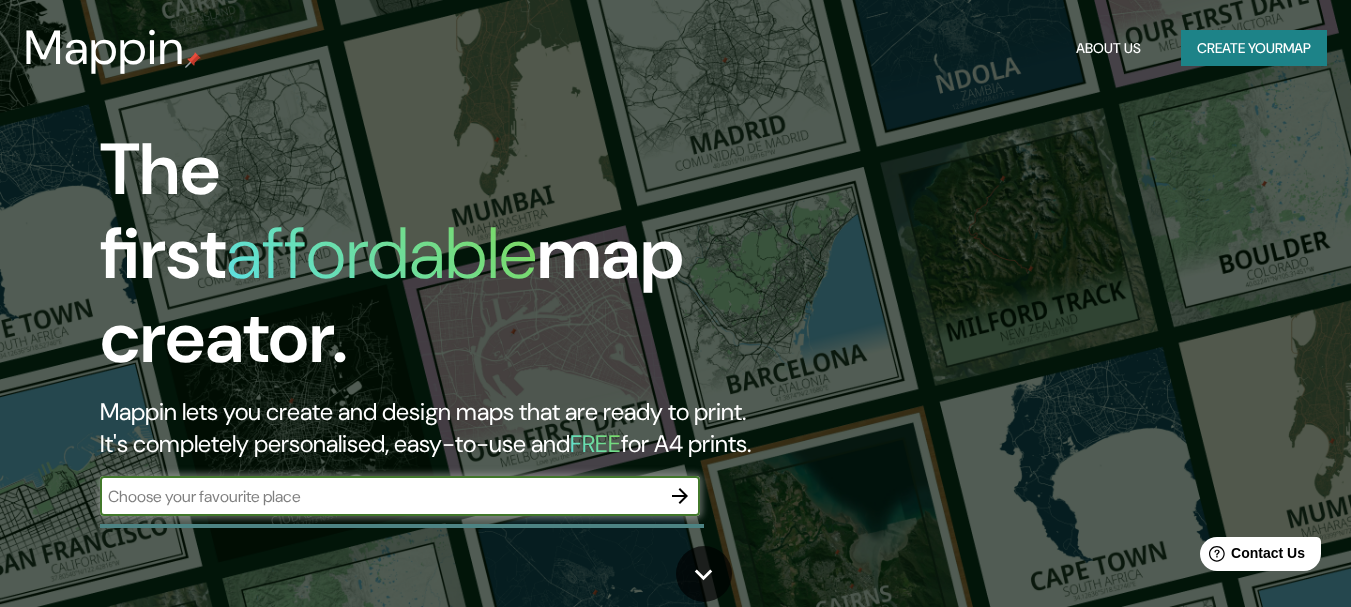 click 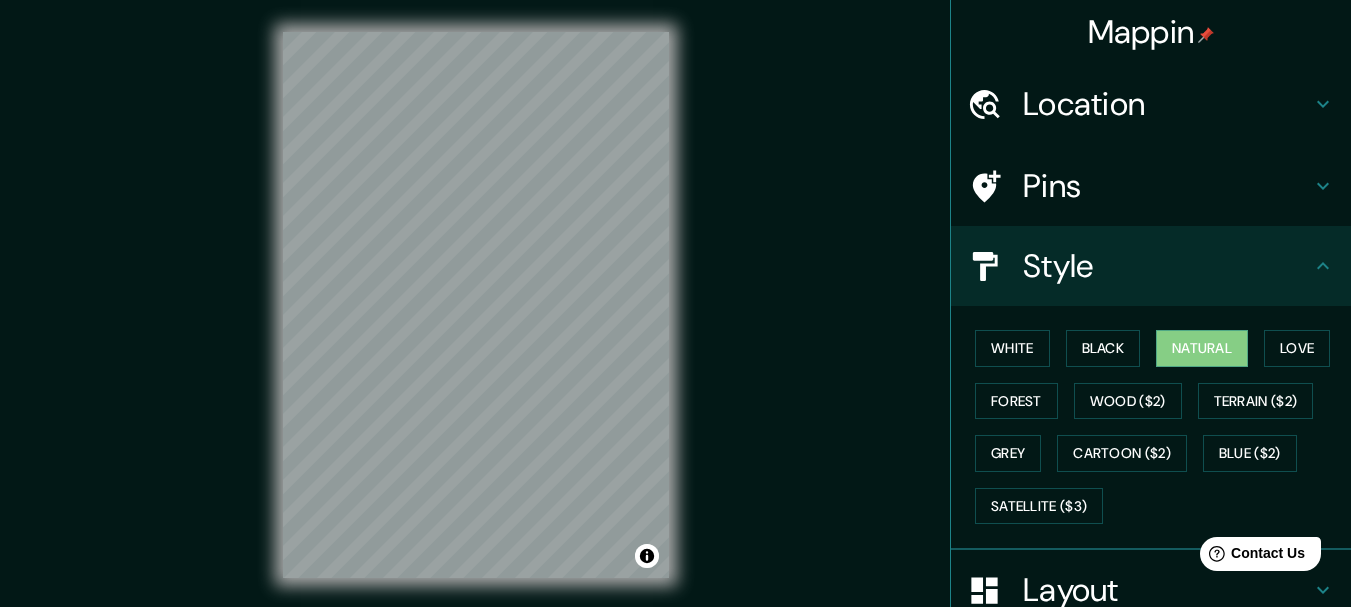 scroll, scrollTop: 2, scrollLeft: 0, axis: vertical 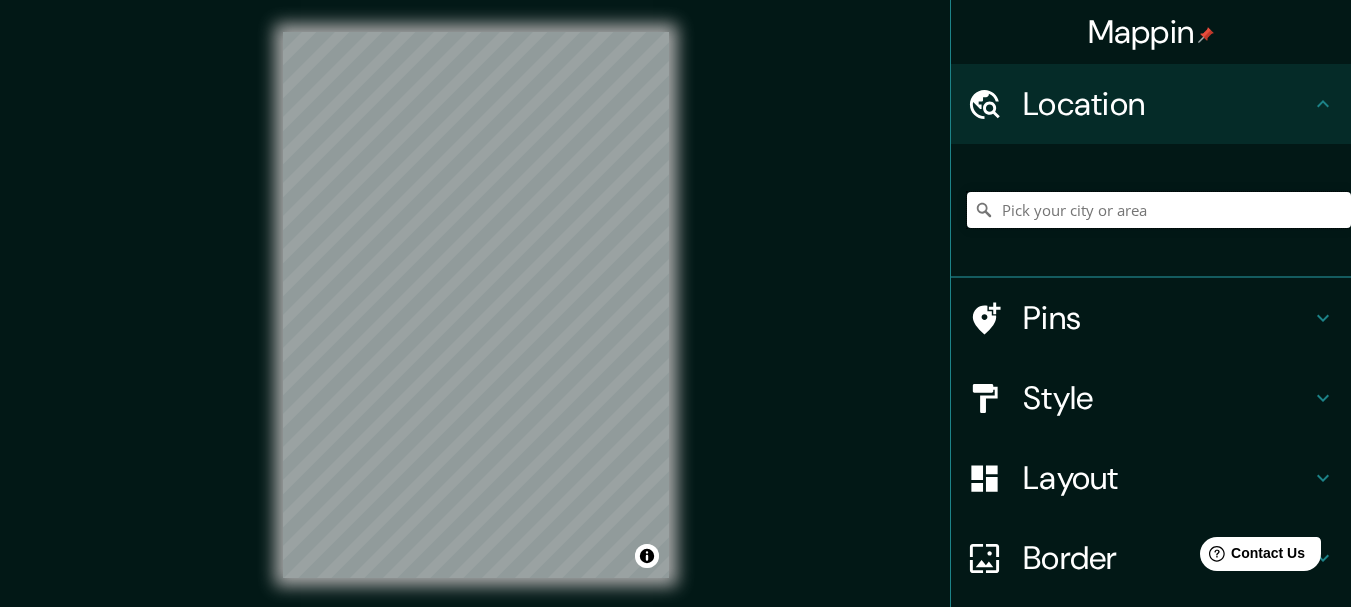 click at bounding box center (1159, 210) 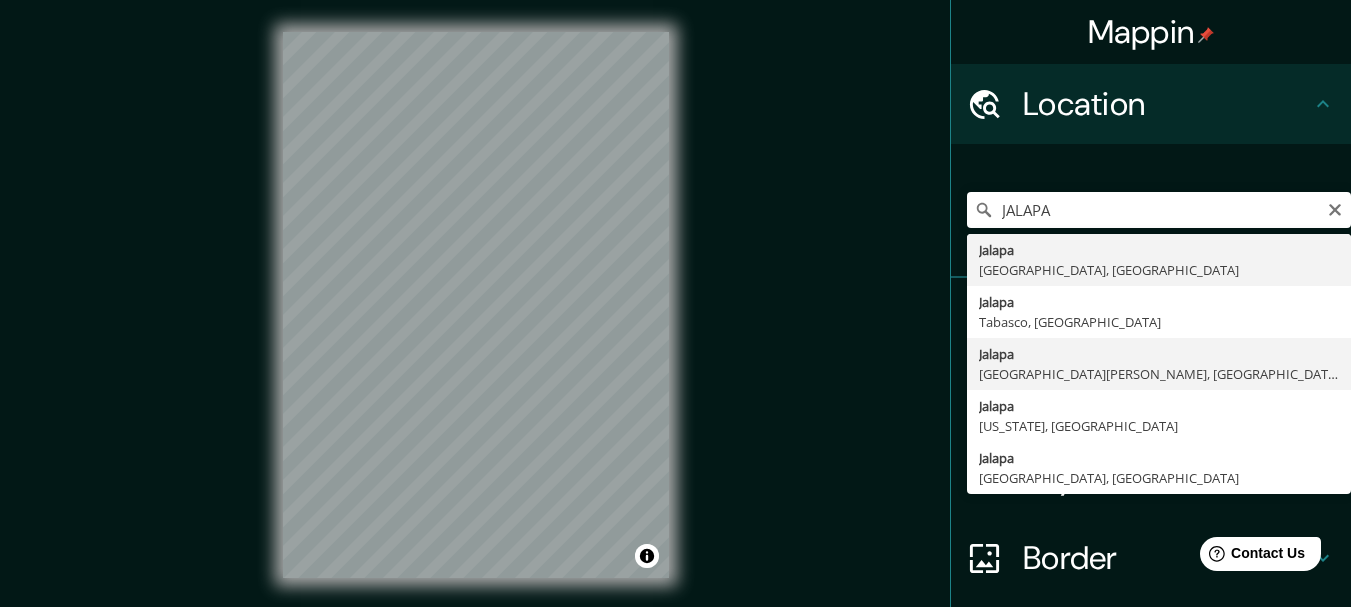 type on "[GEOGRAPHIC_DATA], [GEOGRAPHIC_DATA][PERSON_NAME], [GEOGRAPHIC_DATA]" 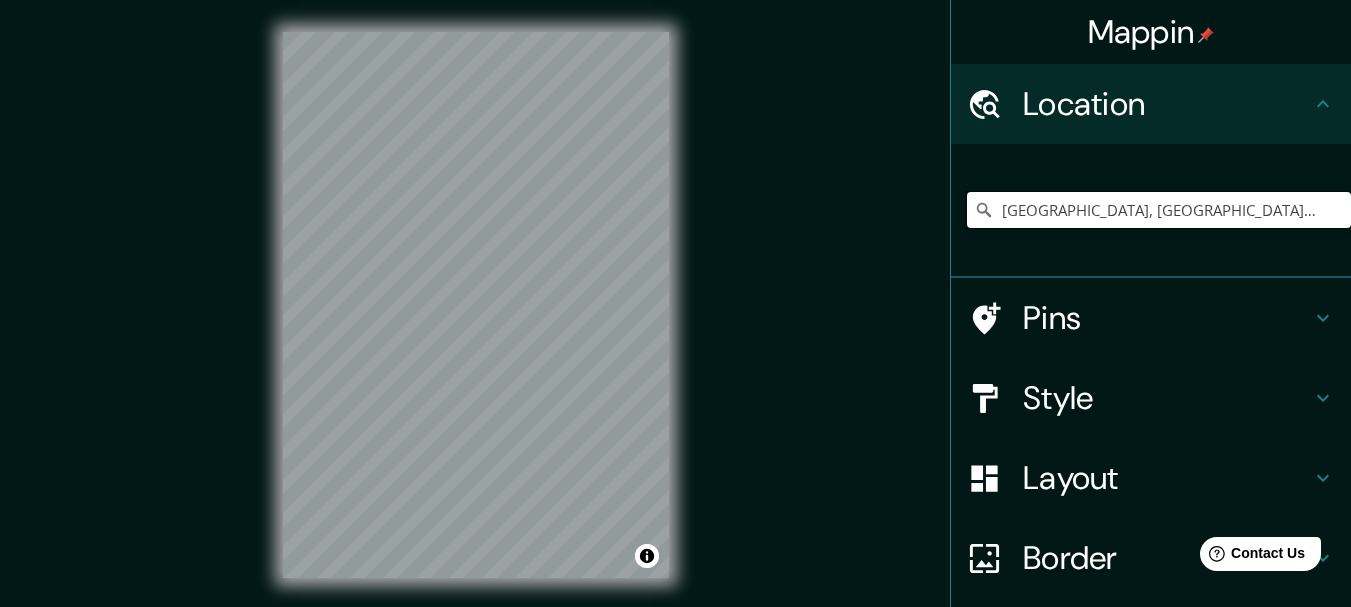 scroll, scrollTop: 0, scrollLeft: 0, axis: both 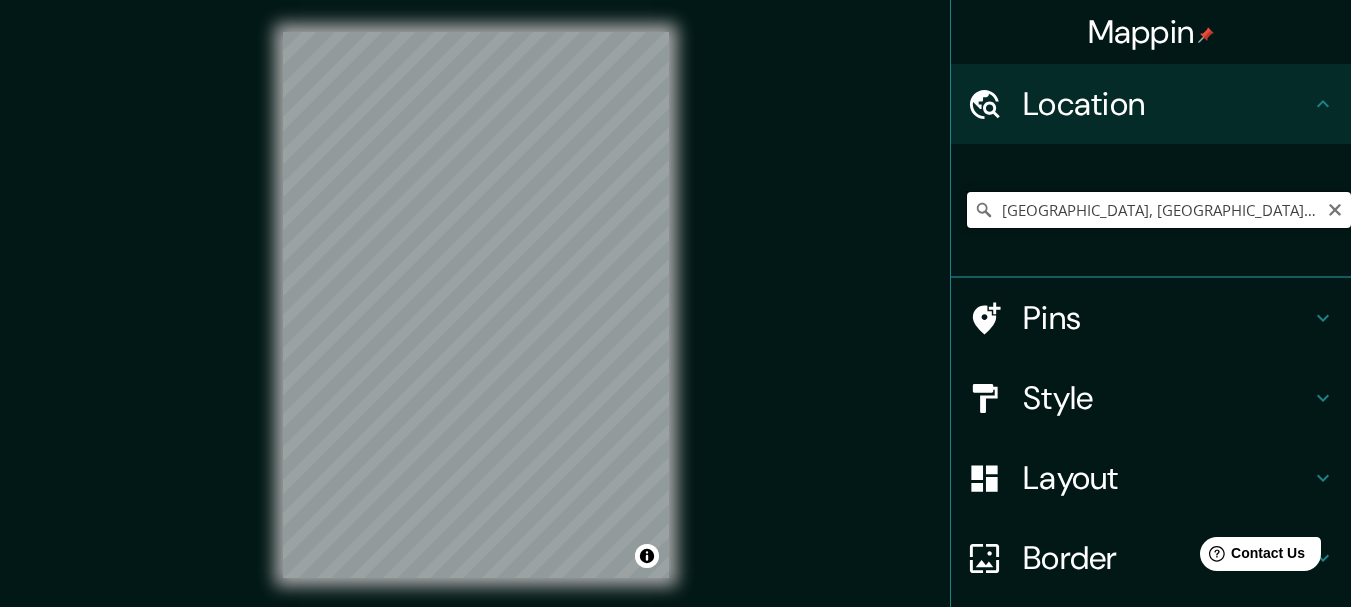 click on "[GEOGRAPHIC_DATA], [GEOGRAPHIC_DATA][PERSON_NAME], [GEOGRAPHIC_DATA]" at bounding box center (1159, 210) 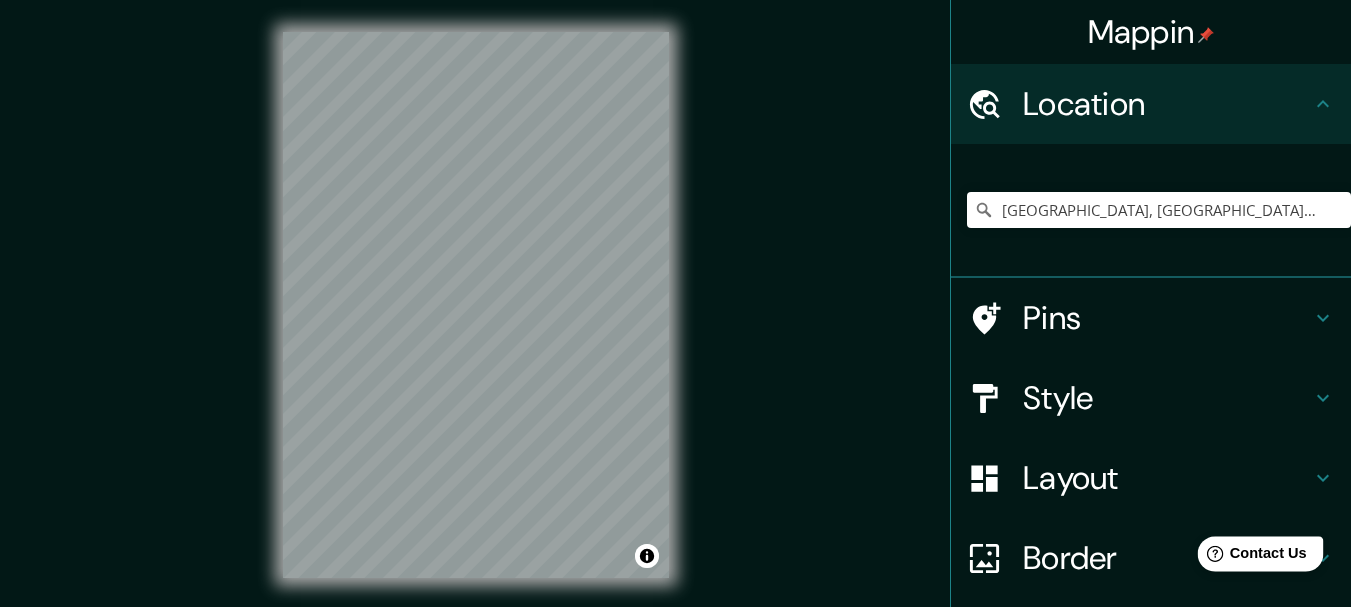 click on "Contact Us" at bounding box center (1268, 553) 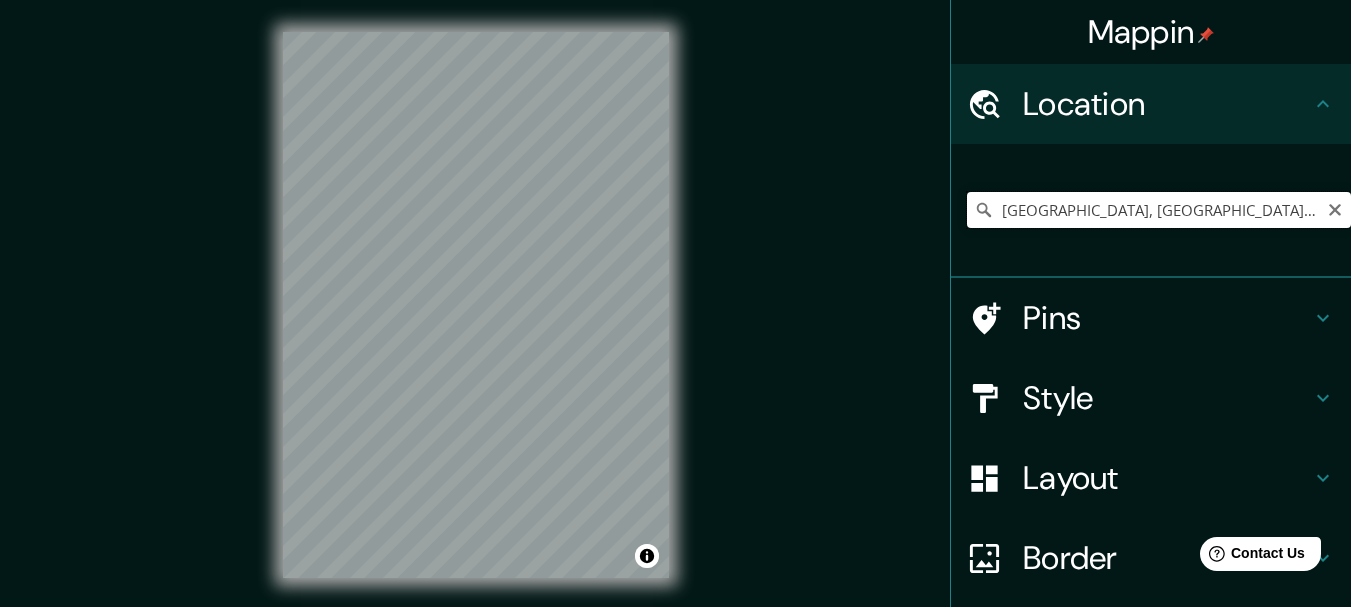 click on "[GEOGRAPHIC_DATA], [GEOGRAPHIC_DATA][PERSON_NAME], [GEOGRAPHIC_DATA]" at bounding box center [1159, 210] 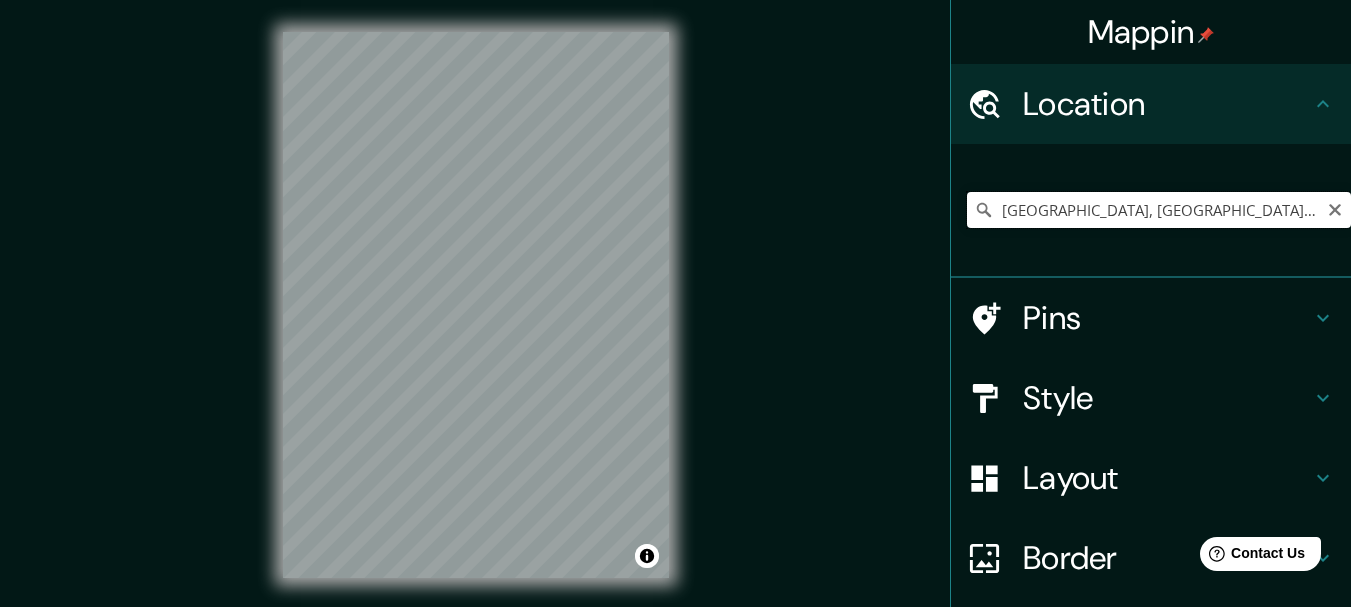 scroll, scrollTop: 0, scrollLeft: 44, axis: horizontal 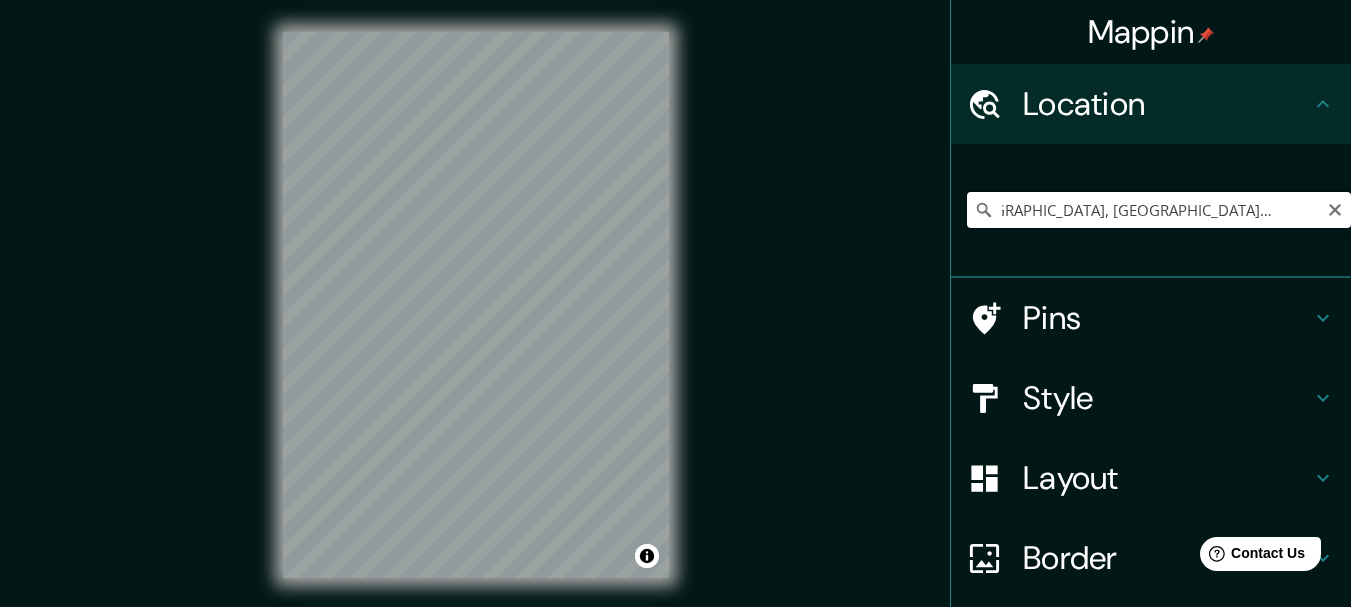 drag, startPoint x: 1310, startPoint y: 206, endPoint x: 1342, endPoint y: 191, distance: 35.341194 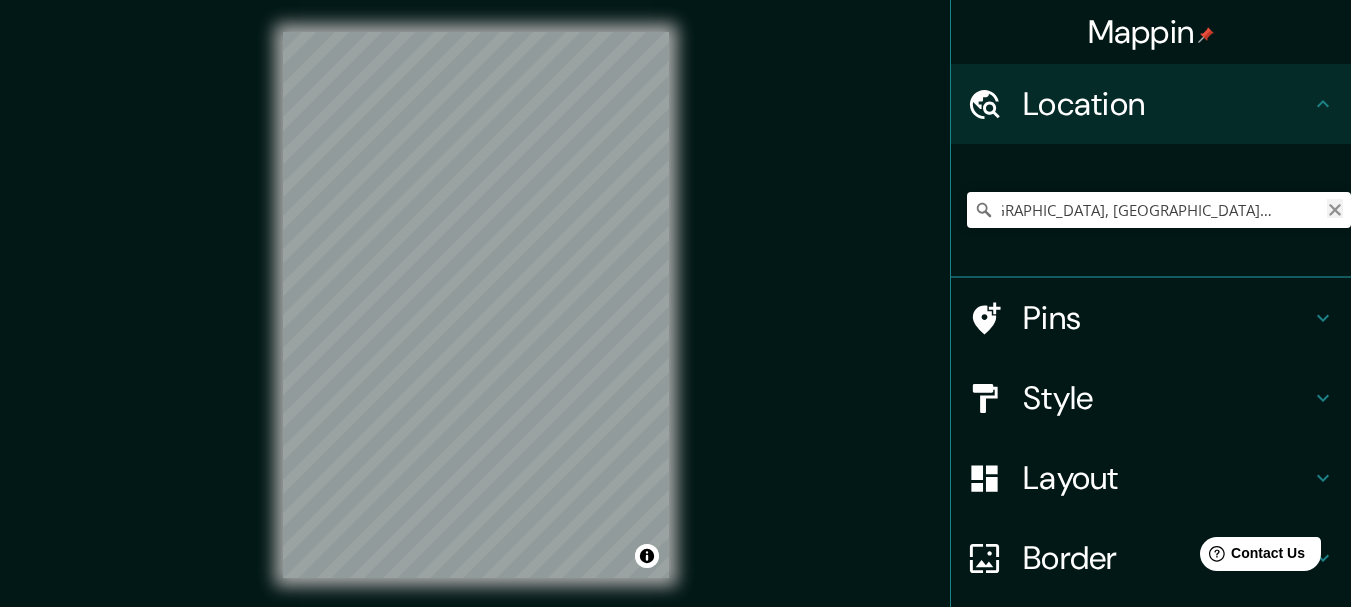 scroll, scrollTop: 0, scrollLeft: 0, axis: both 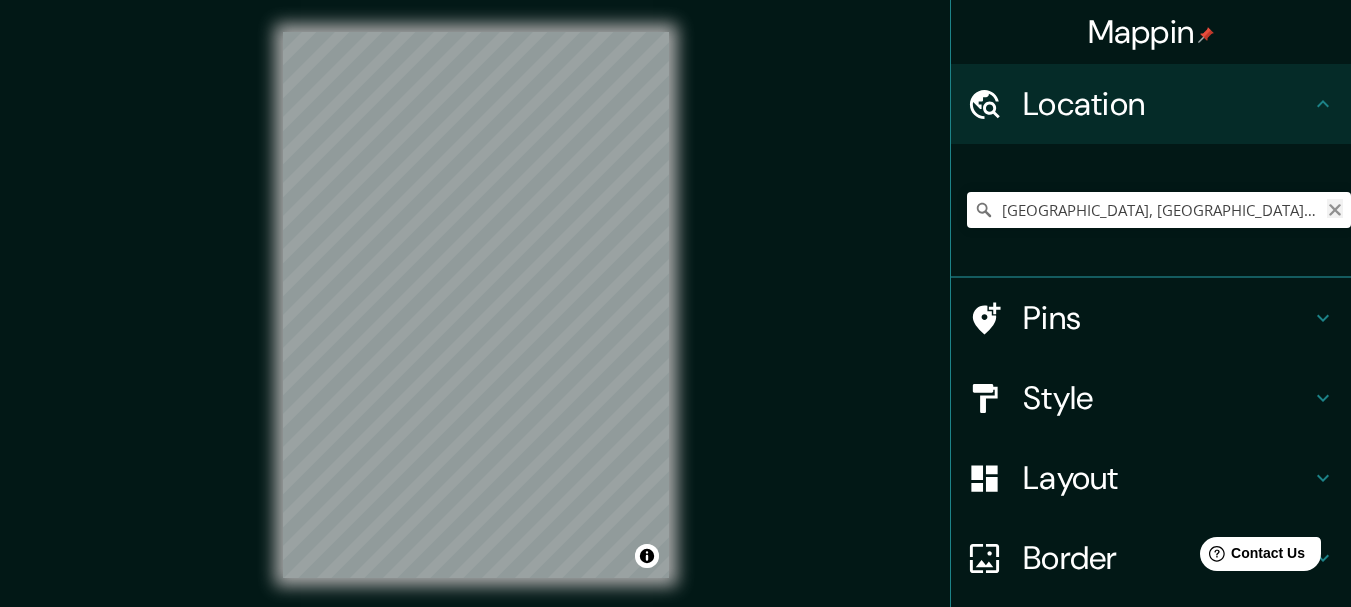 click 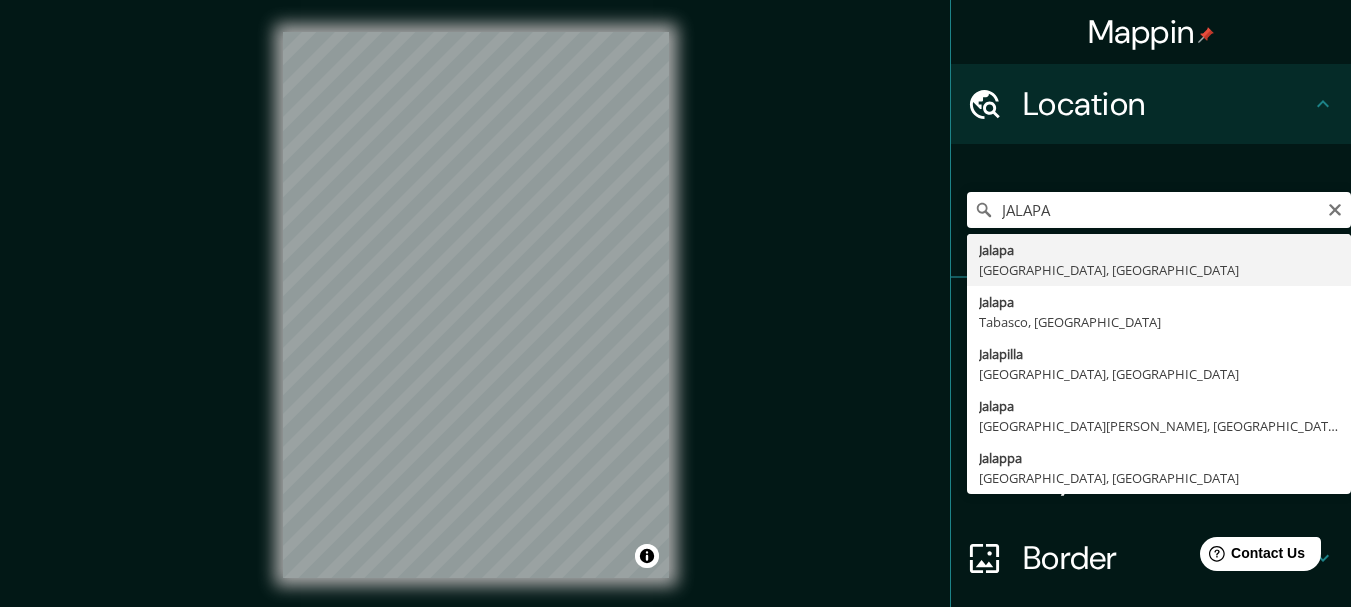 type on "[GEOGRAPHIC_DATA], [GEOGRAPHIC_DATA][PERSON_NAME], [GEOGRAPHIC_DATA]" 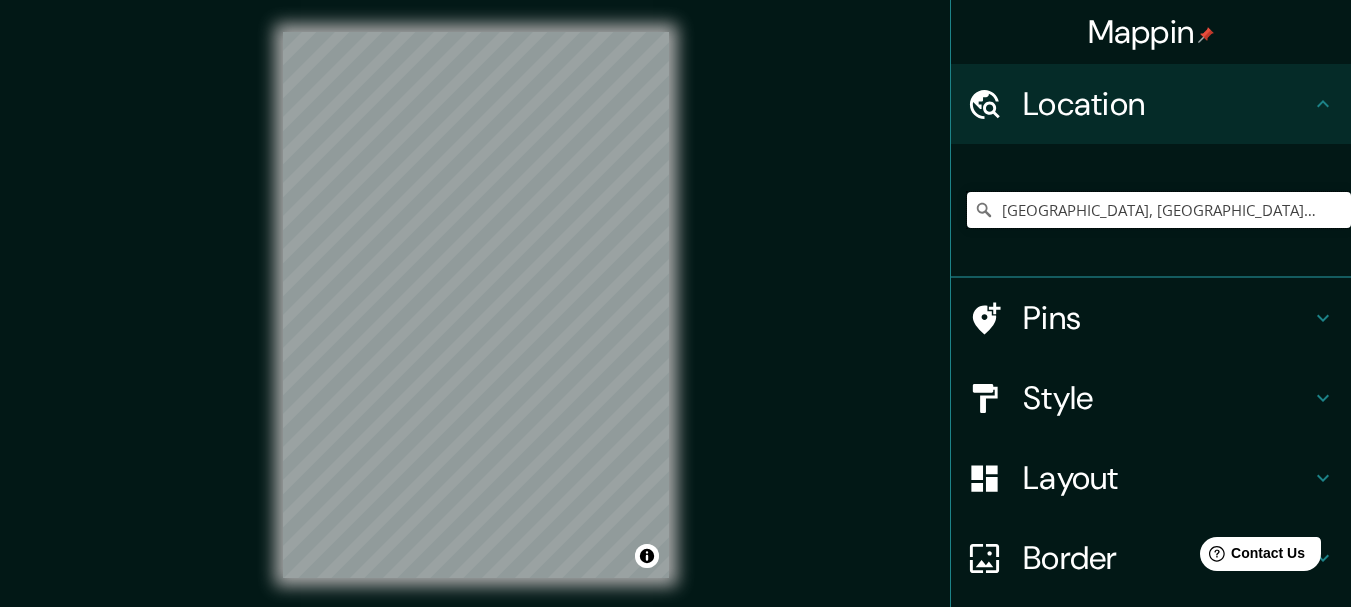 scroll, scrollTop: 0, scrollLeft: 0, axis: both 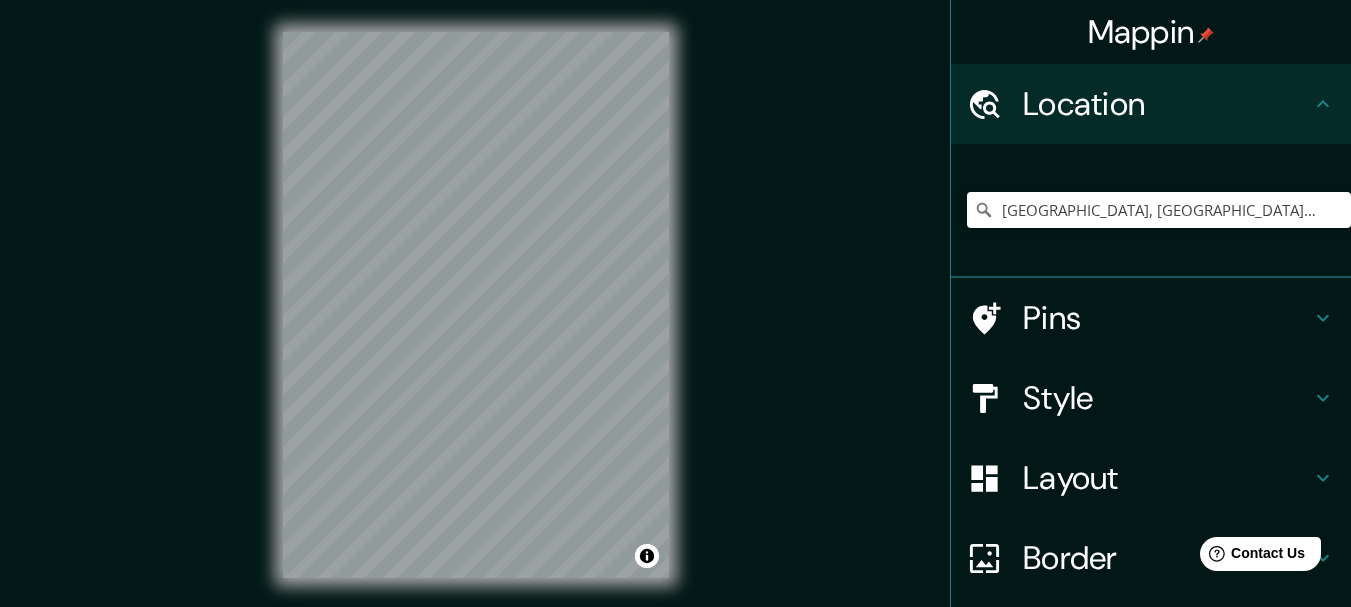 click 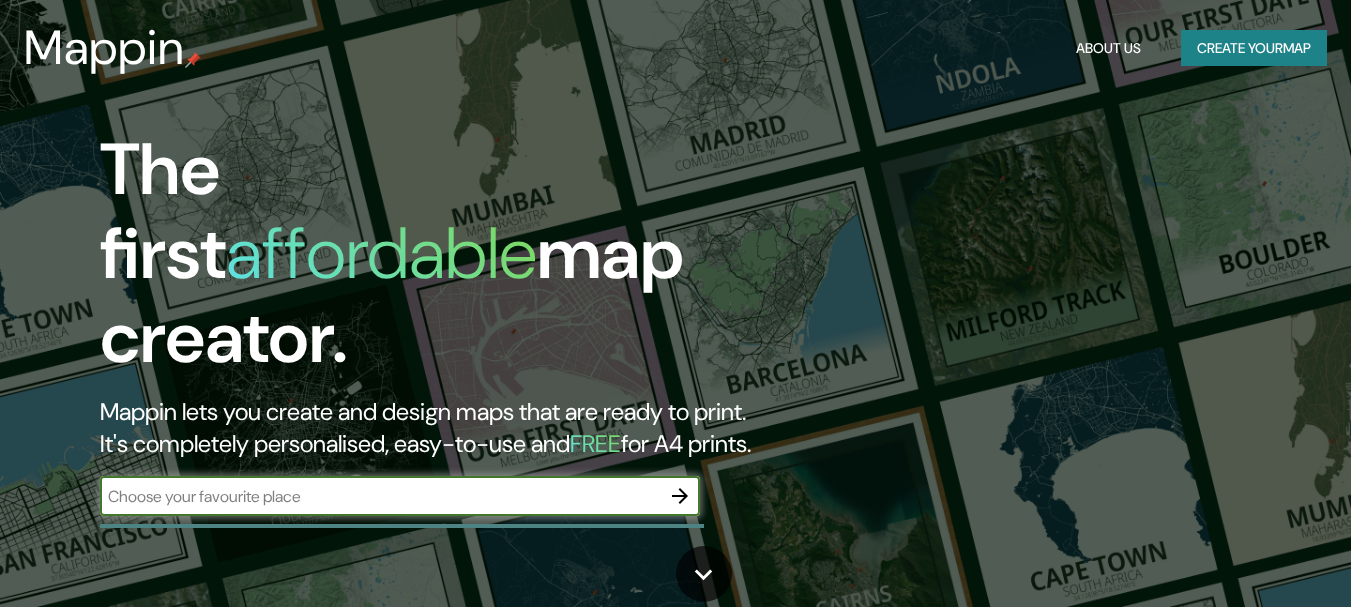 scroll, scrollTop: 0, scrollLeft: 0, axis: both 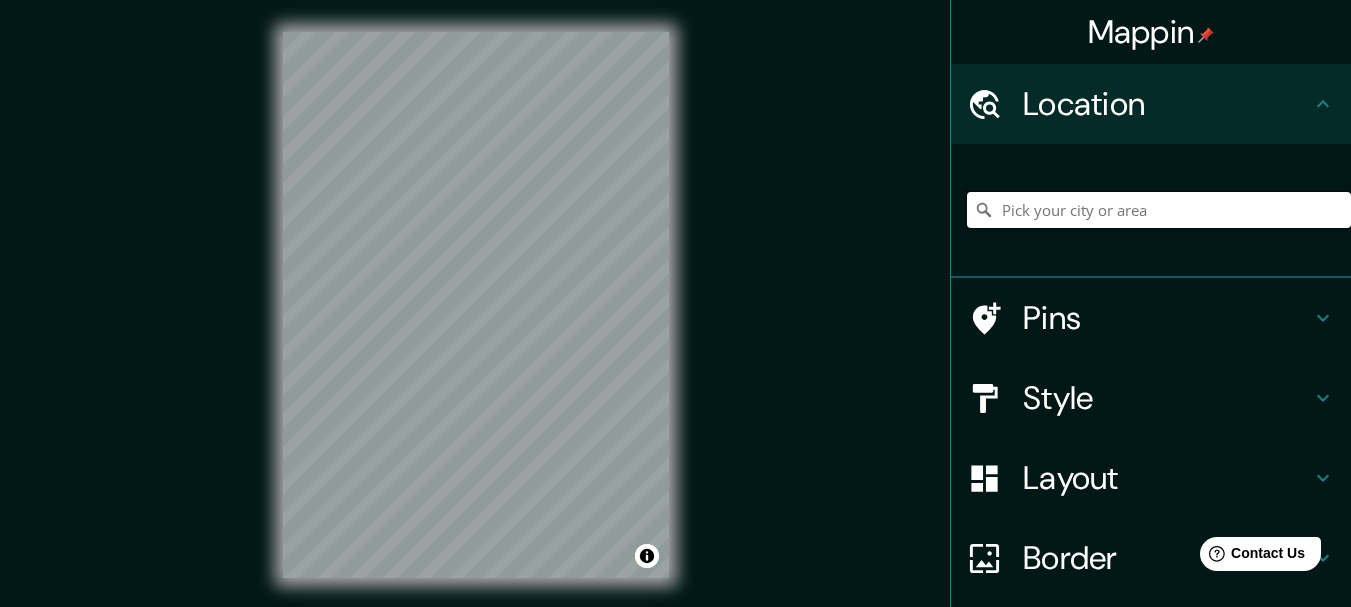 click at bounding box center (1159, 210) 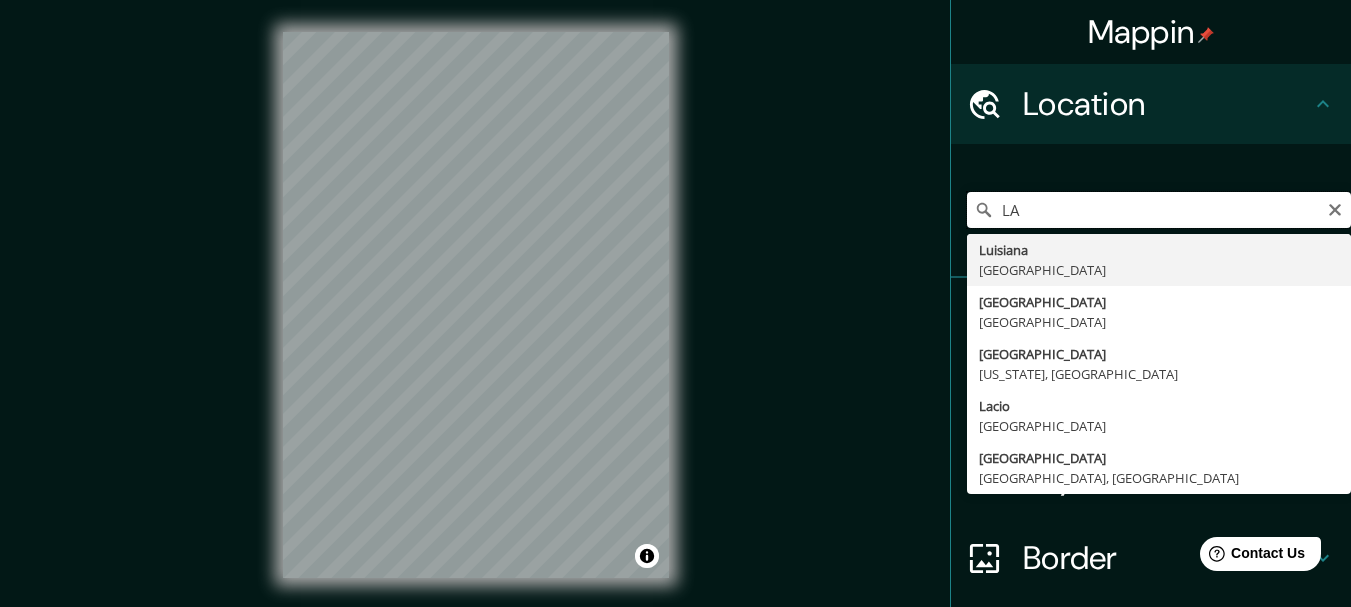 type on "L" 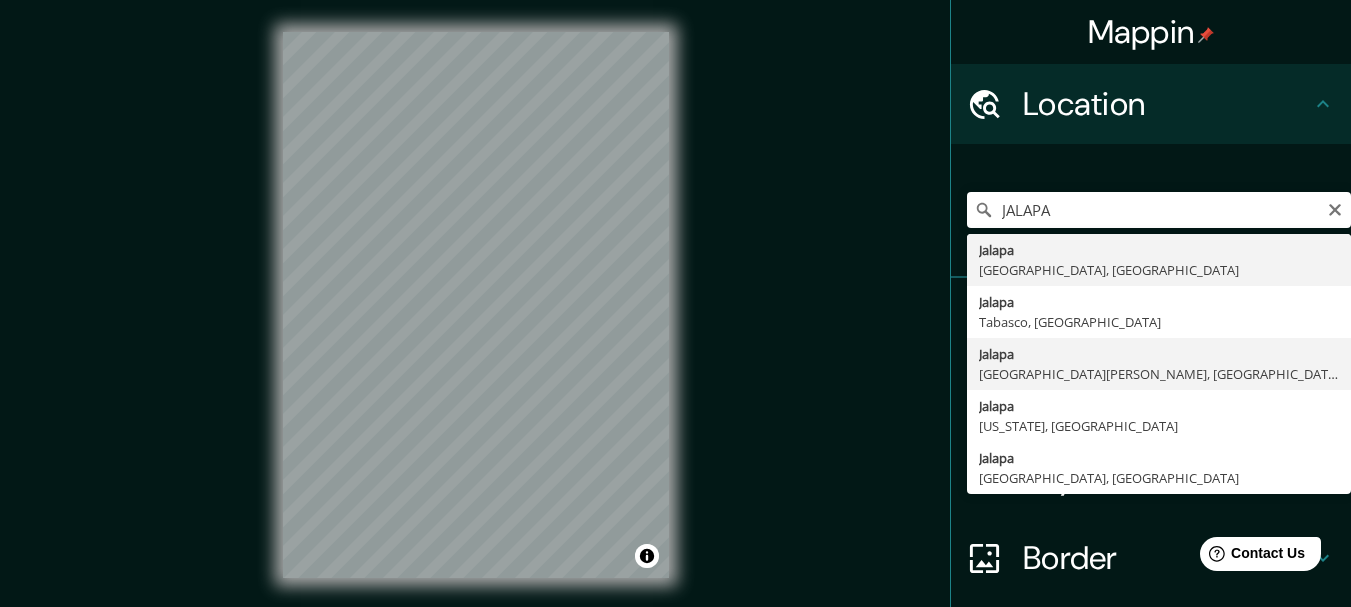 type on "[GEOGRAPHIC_DATA], [GEOGRAPHIC_DATA][PERSON_NAME], [GEOGRAPHIC_DATA]" 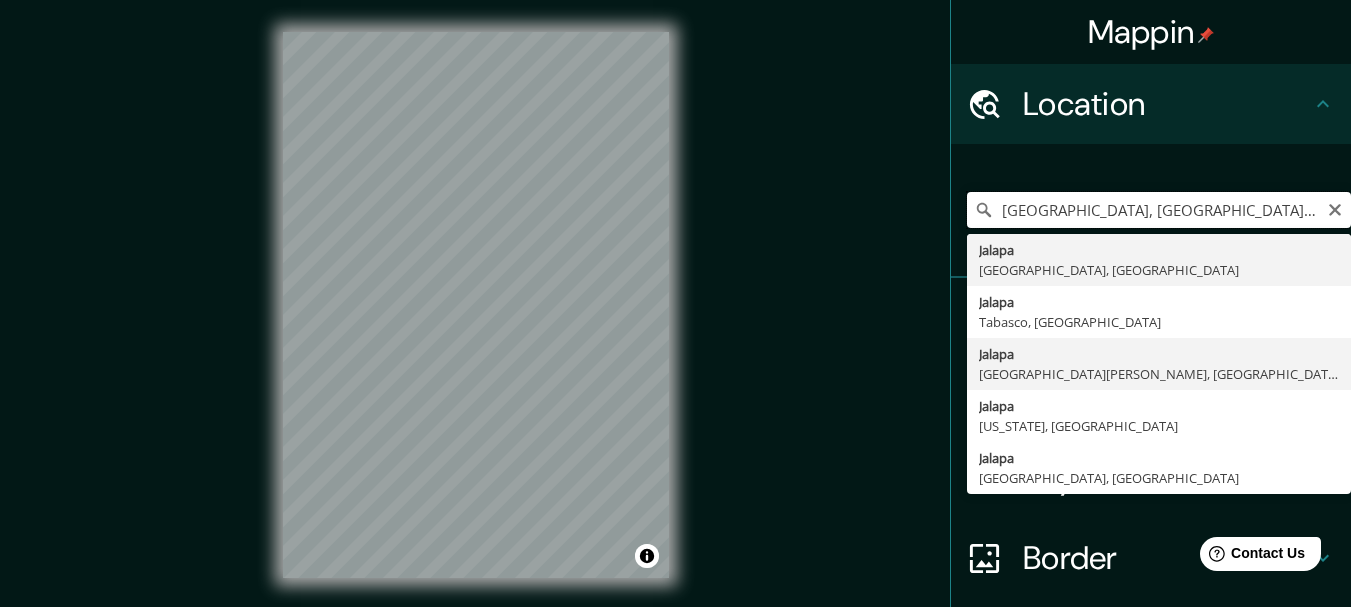 scroll, scrollTop: 0, scrollLeft: 0, axis: both 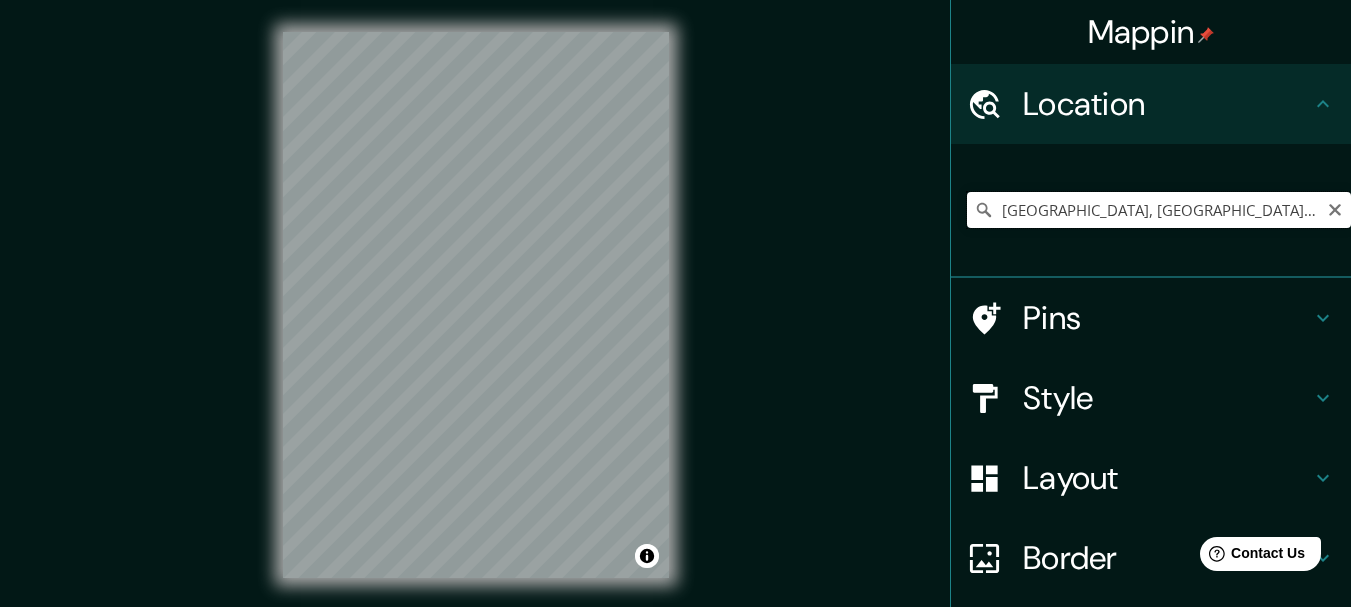 click on "[GEOGRAPHIC_DATA], [GEOGRAPHIC_DATA][PERSON_NAME], [GEOGRAPHIC_DATA]" at bounding box center [1159, 210] 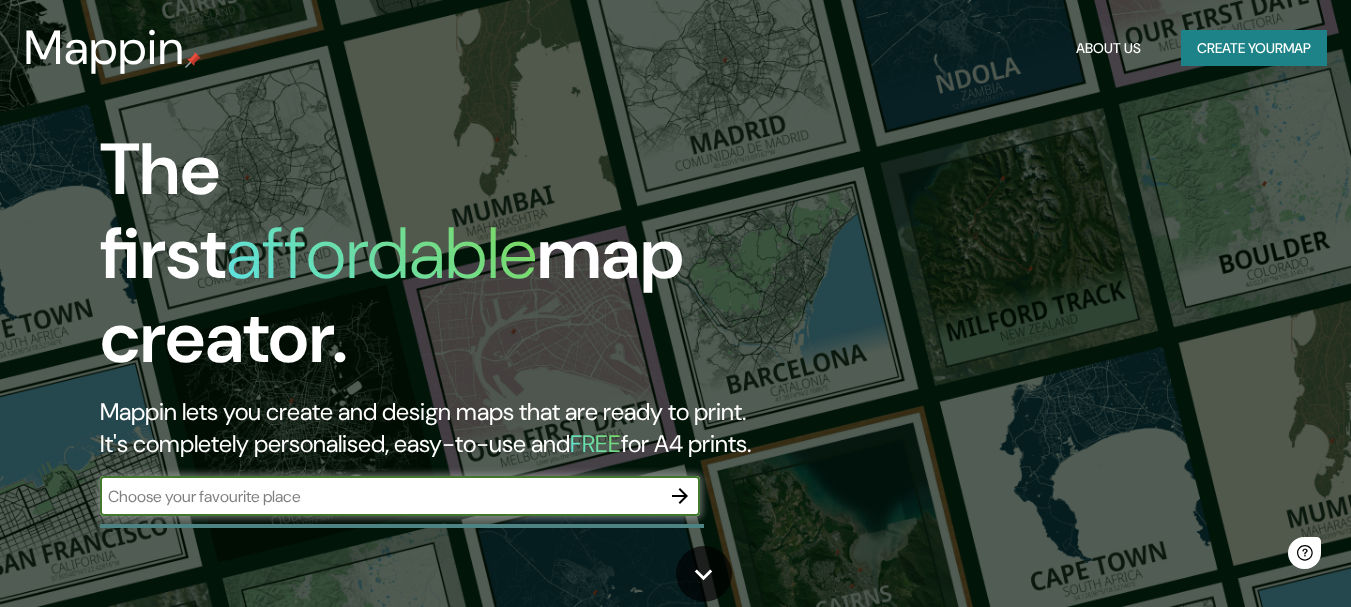scroll, scrollTop: 0, scrollLeft: 0, axis: both 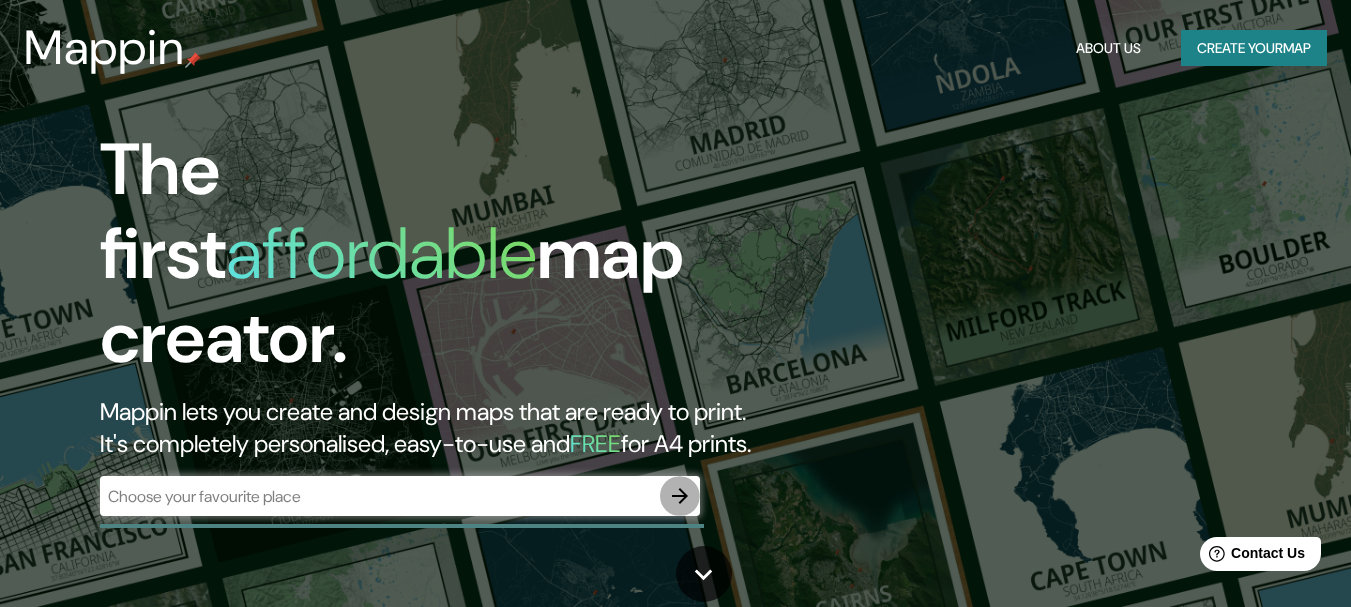 click 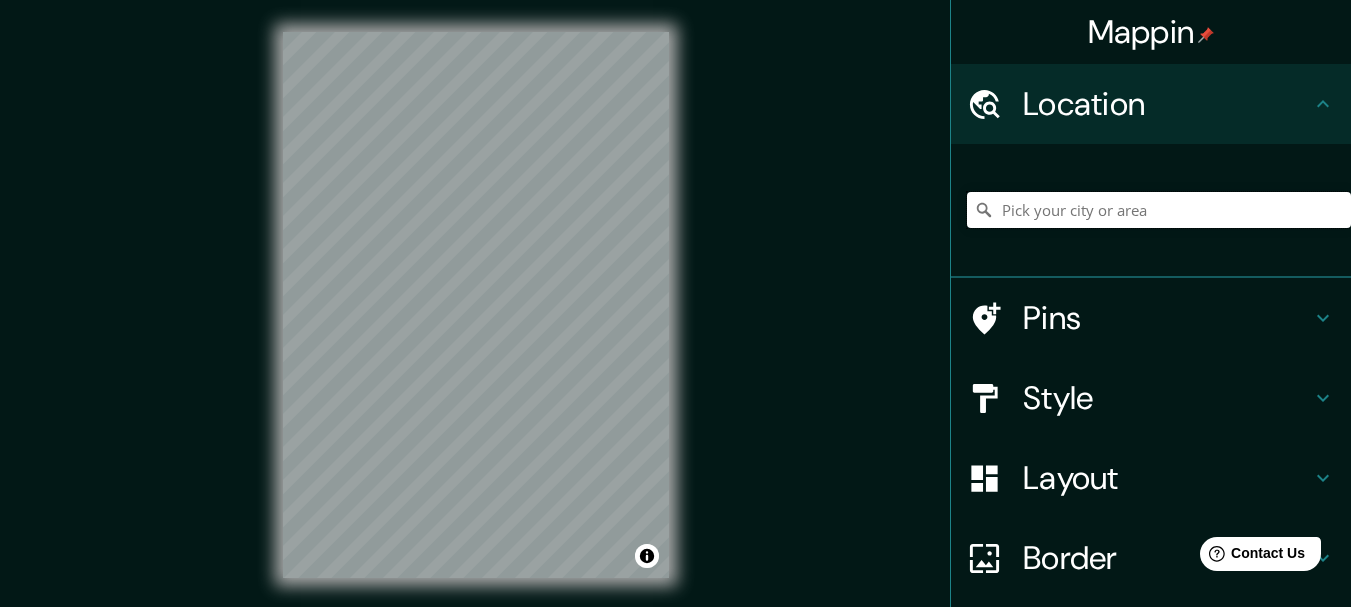 click at bounding box center (1159, 210) 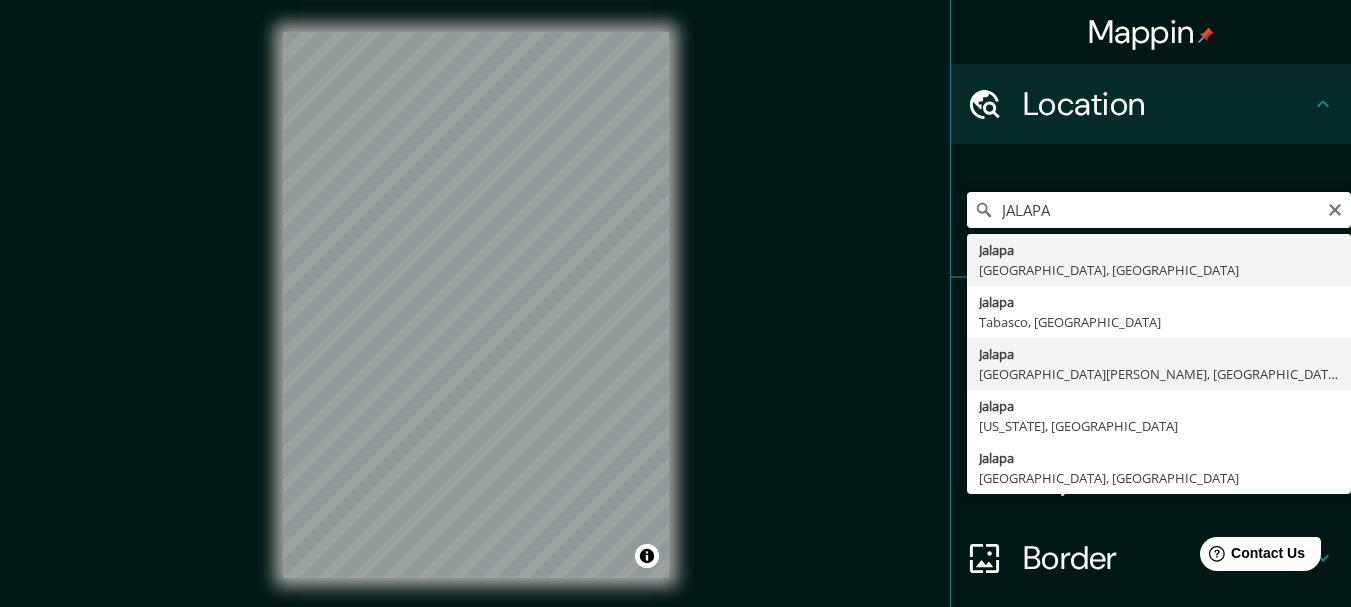 type on "[GEOGRAPHIC_DATA], [GEOGRAPHIC_DATA][PERSON_NAME], [GEOGRAPHIC_DATA]" 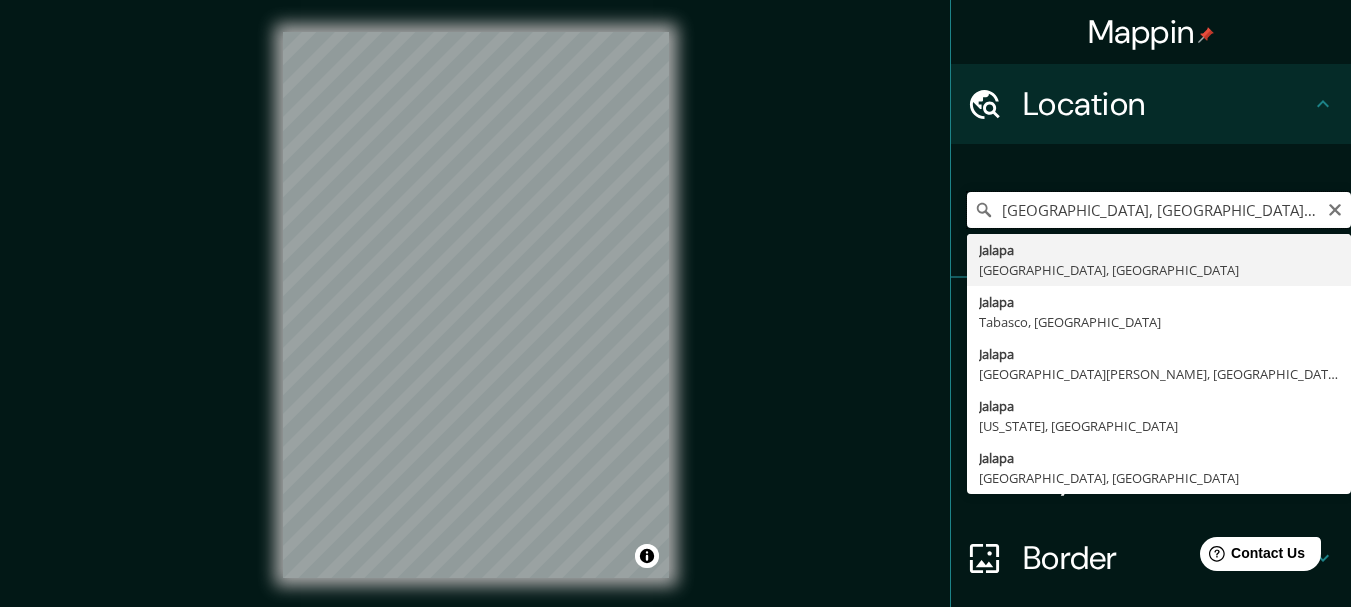 scroll, scrollTop: 0, scrollLeft: 0, axis: both 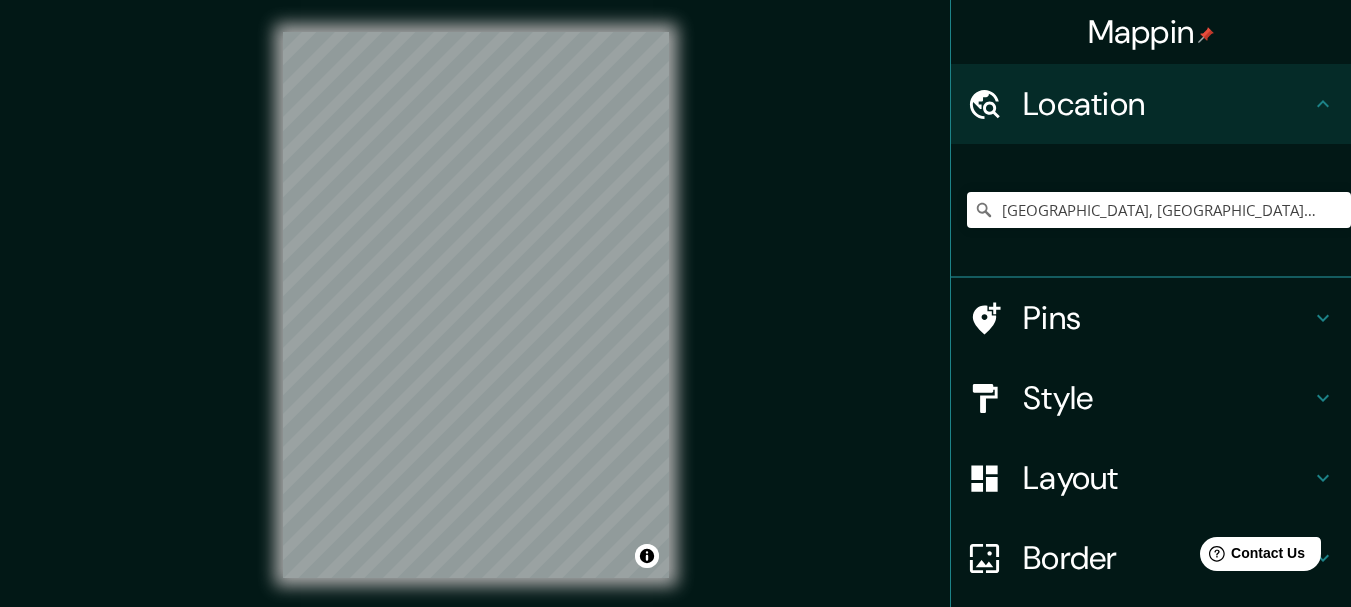 click on "Style" at bounding box center [1167, 398] 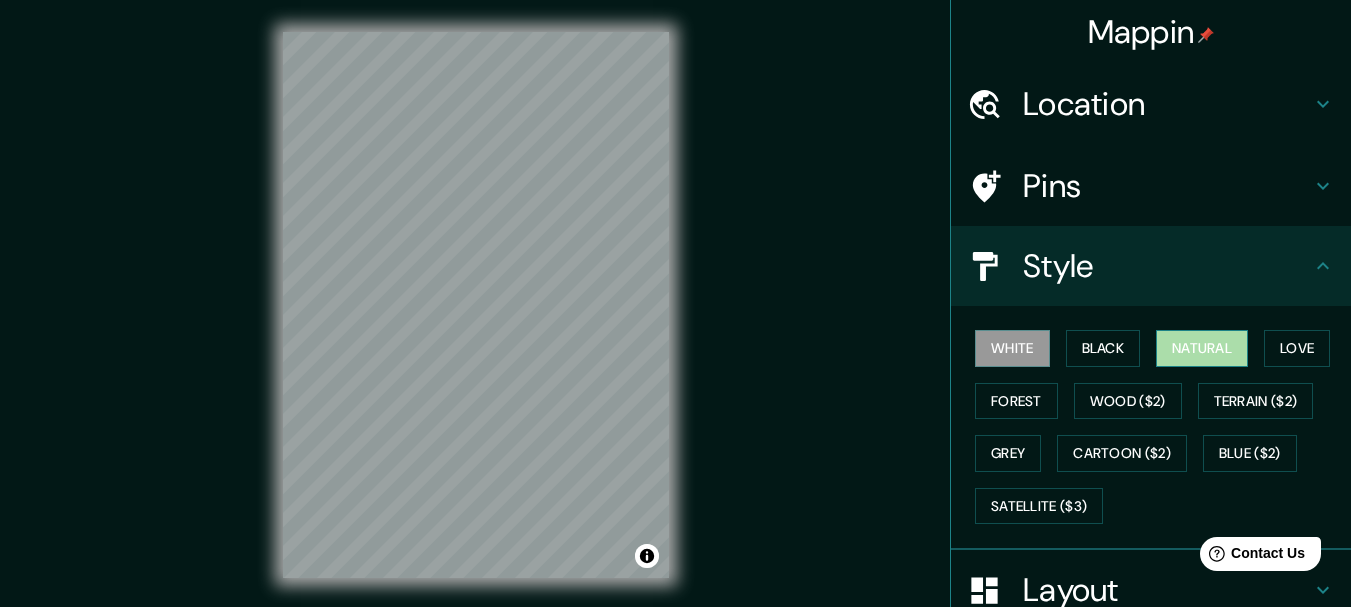 click on "Natural" at bounding box center [1202, 348] 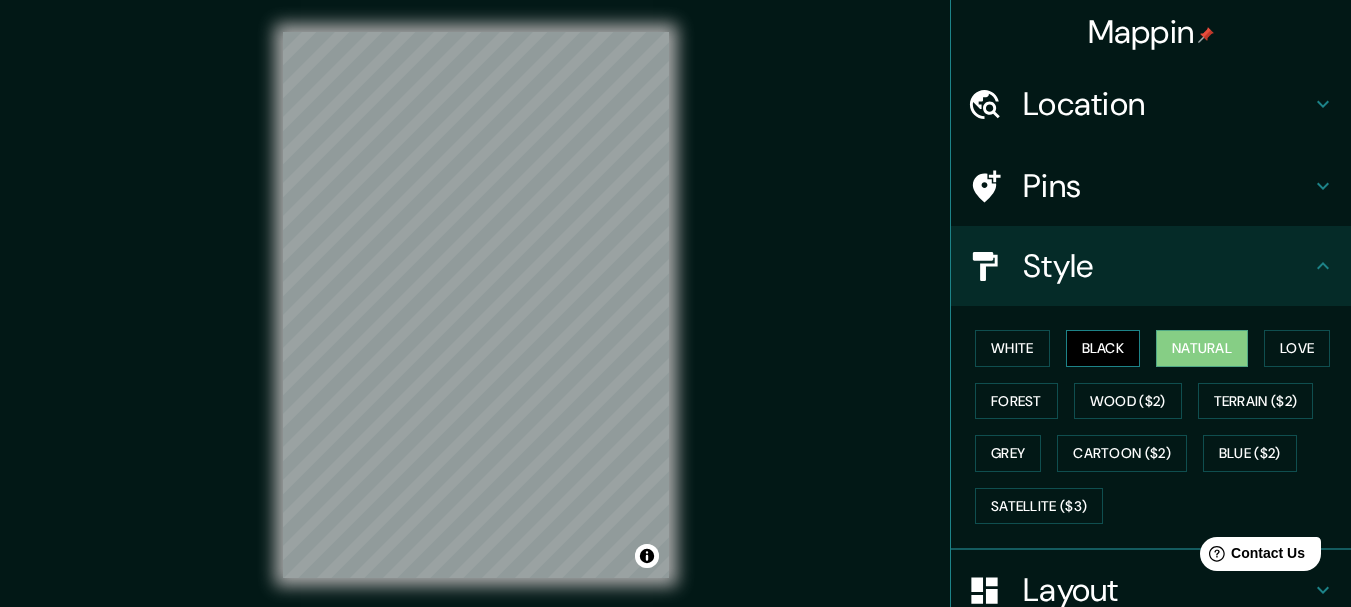 click on "Black" at bounding box center [1103, 348] 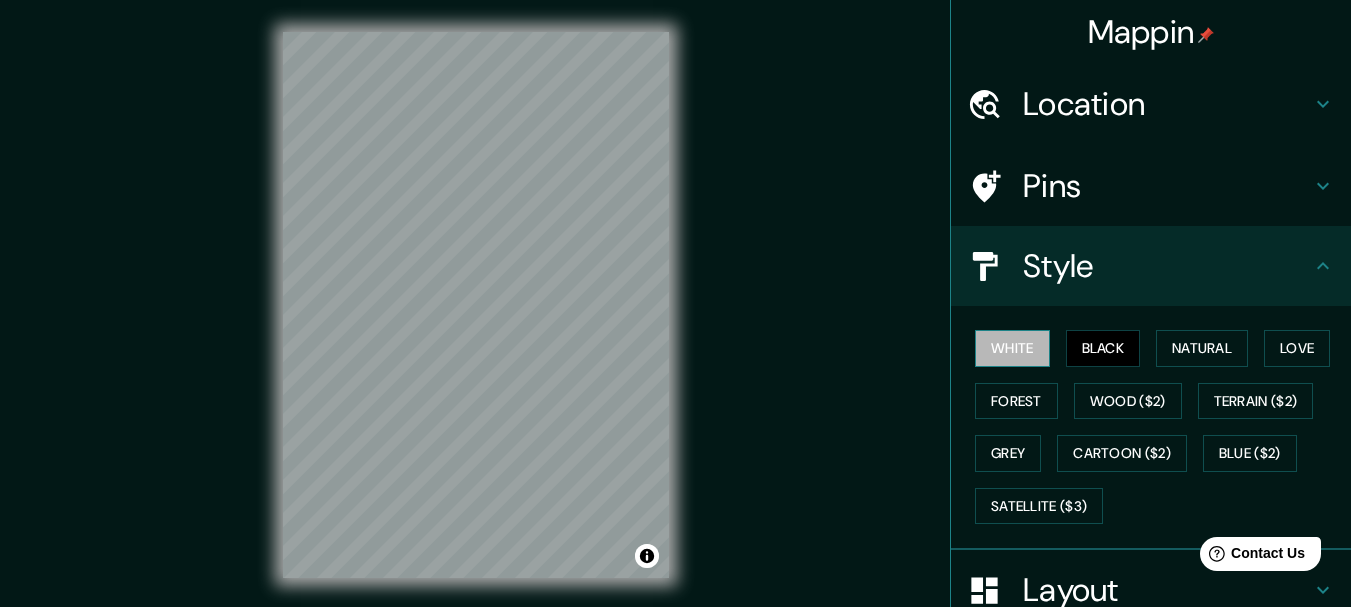click on "White" at bounding box center (1012, 348) 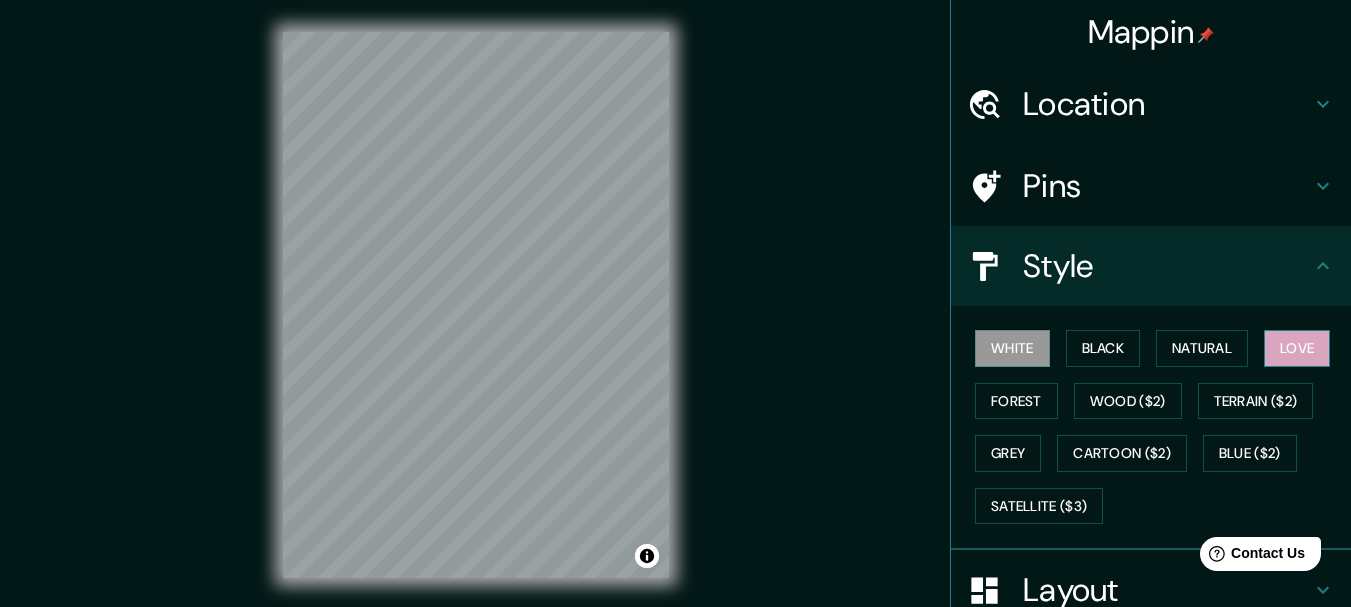 click on "Love" at bounding box center [1297, 348] 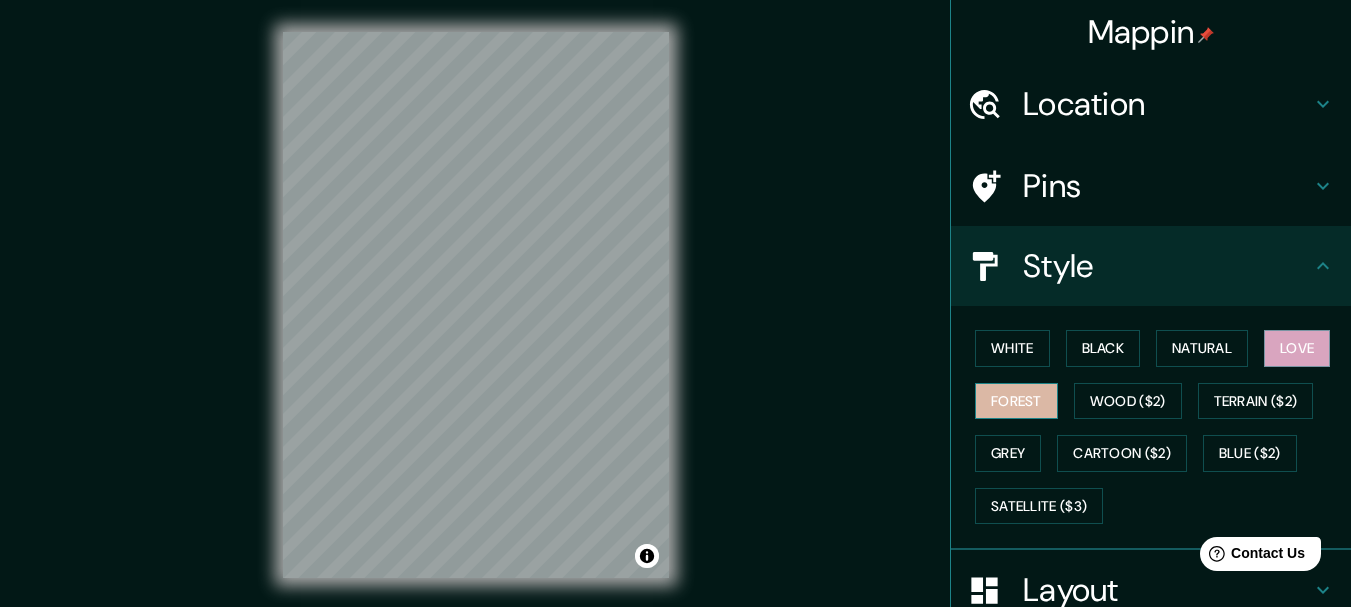 click on "Forest" at bounding box center [1016, 401] 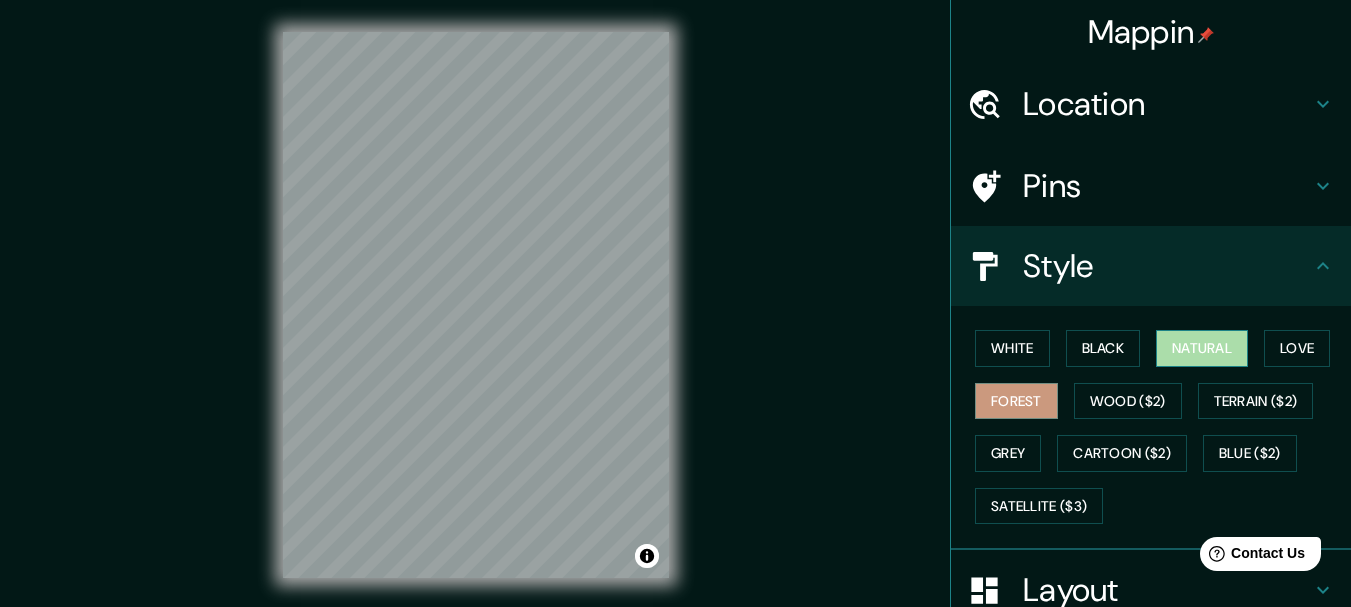 click on "Natural" at bounding box center [1202, 348] 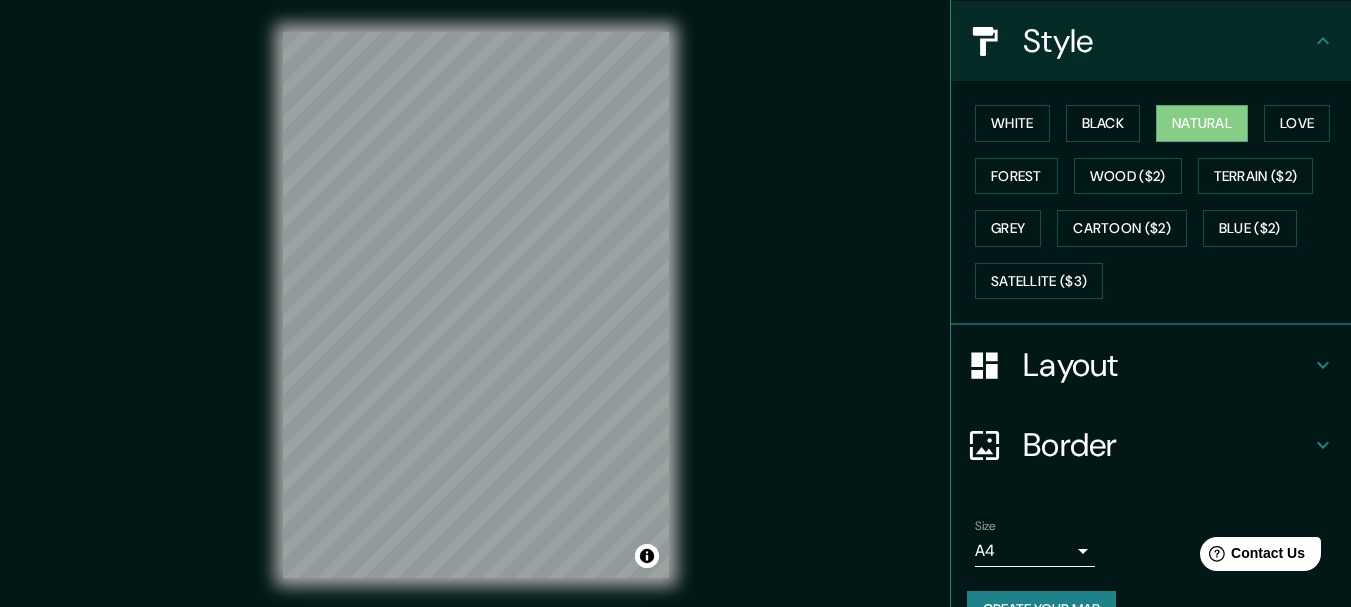 scroll, scrollTop: 270, scrollLeft: 0, axis: vertical 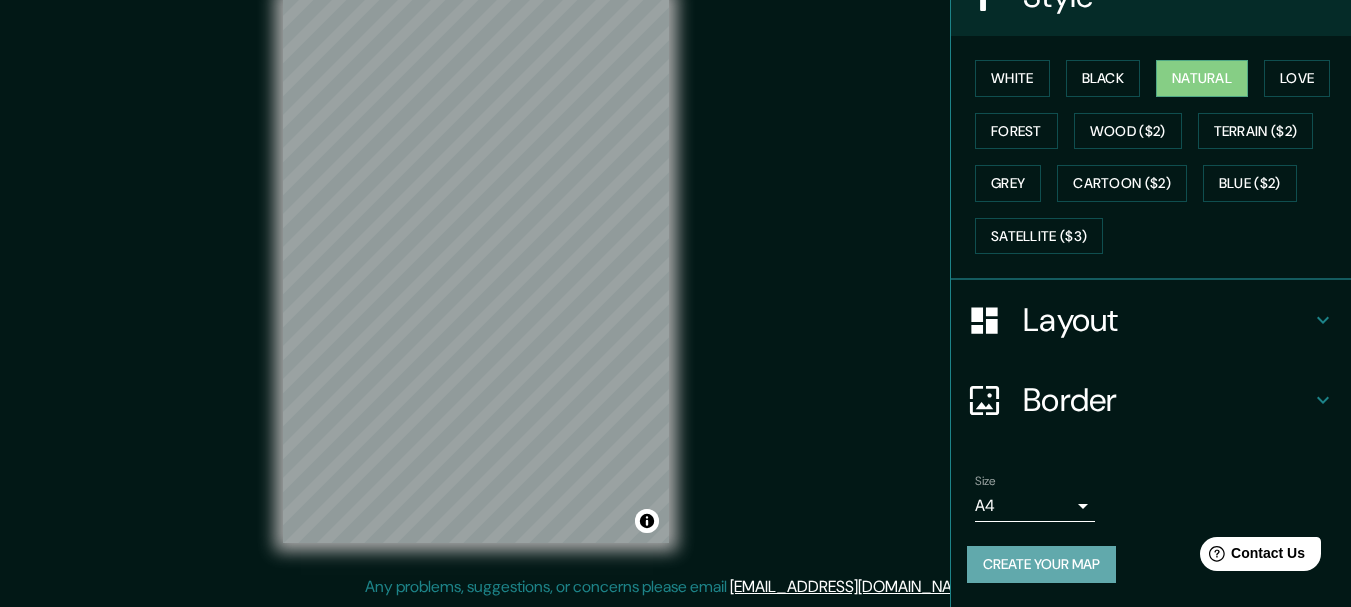click on "Create your map" at bounding box center [1041, 564] 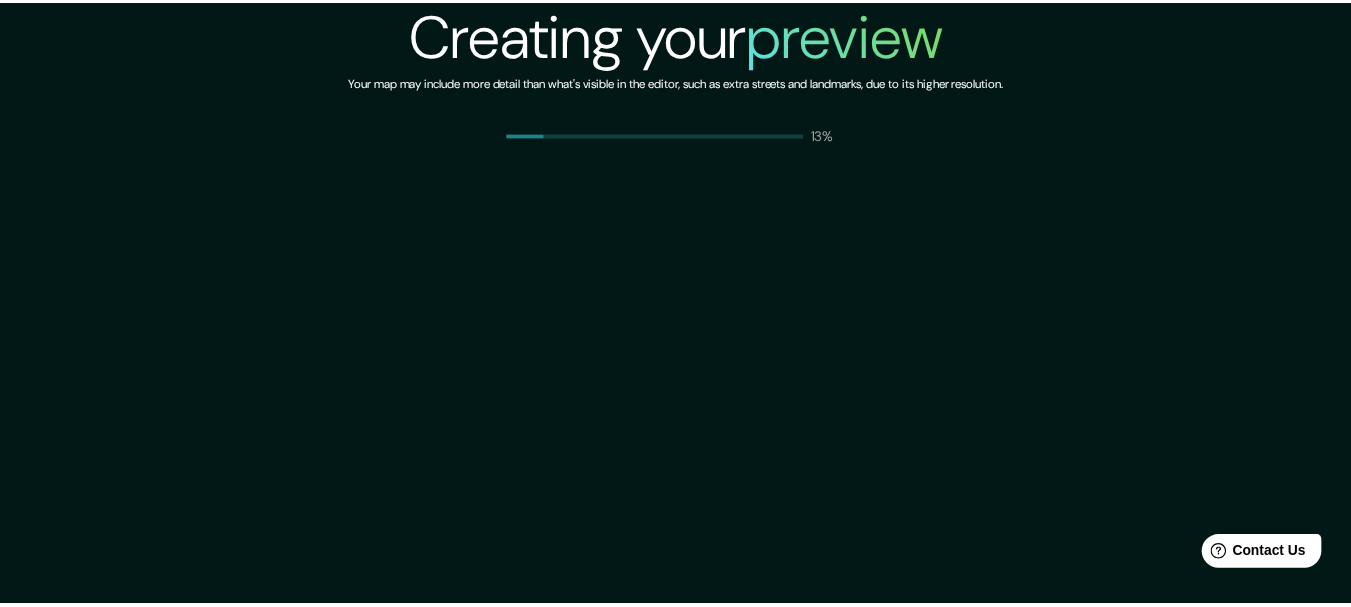 scroll, scrollTop: 0, scrollLeft: 0, axis: both 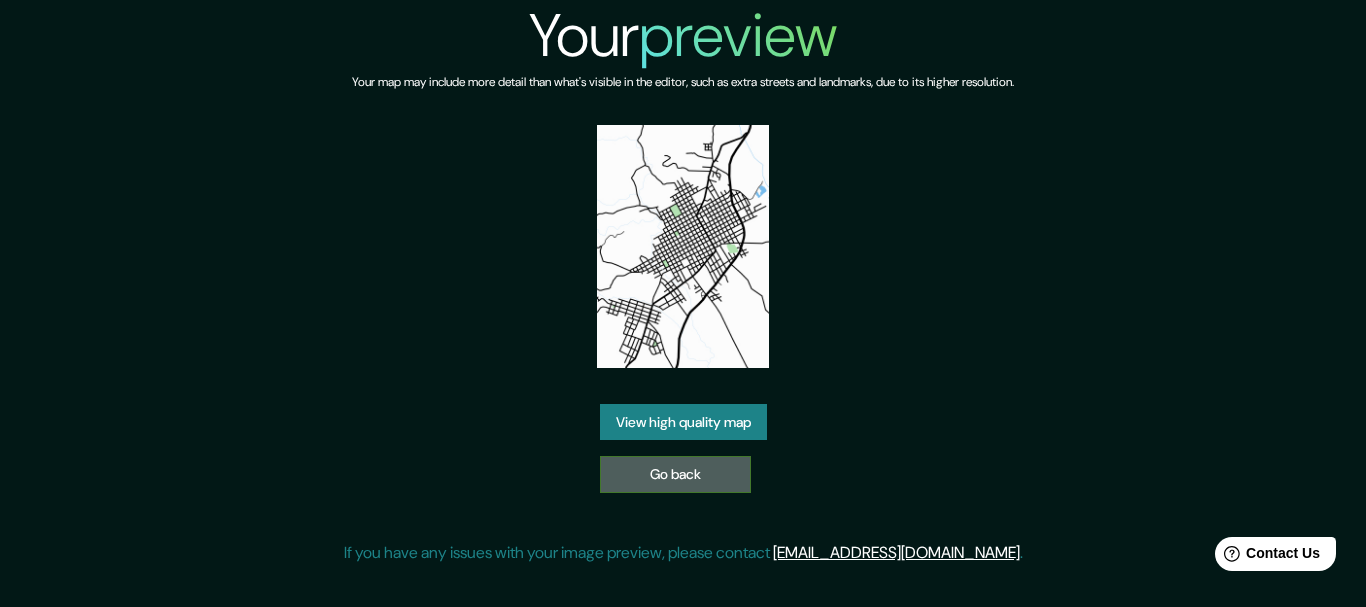 click on "Go back" at bounding box center (675, 474) 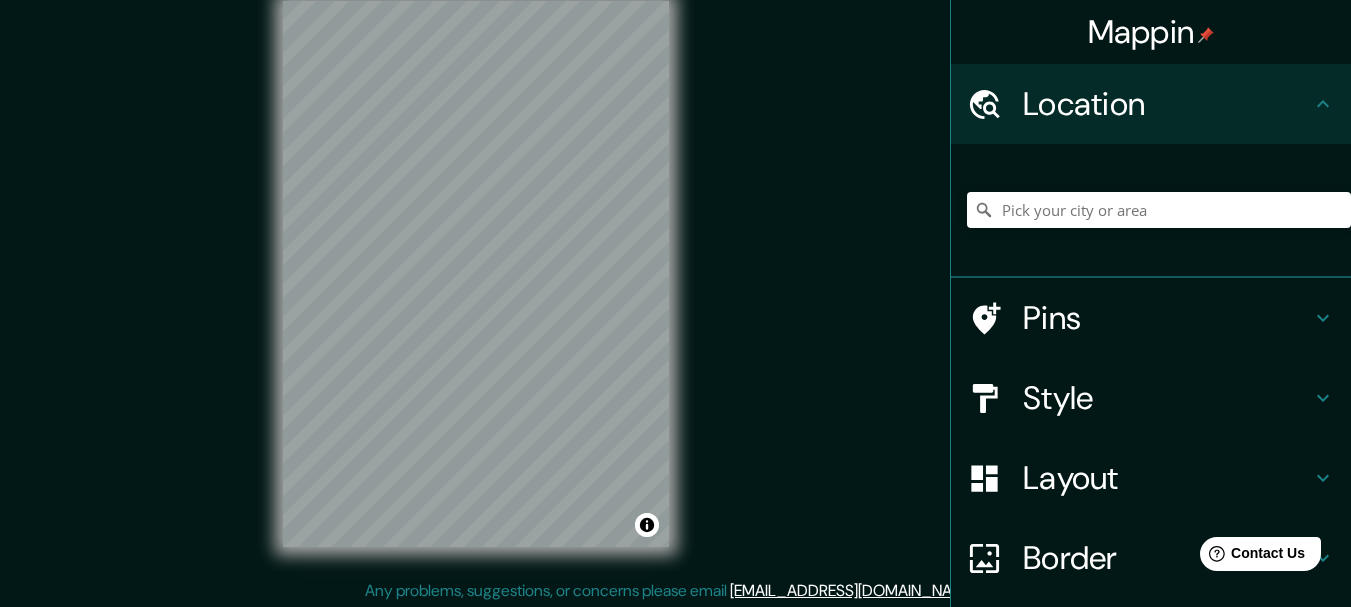 scroll, scrollTop: 35, scrollLeft: 0, axis: vertical 